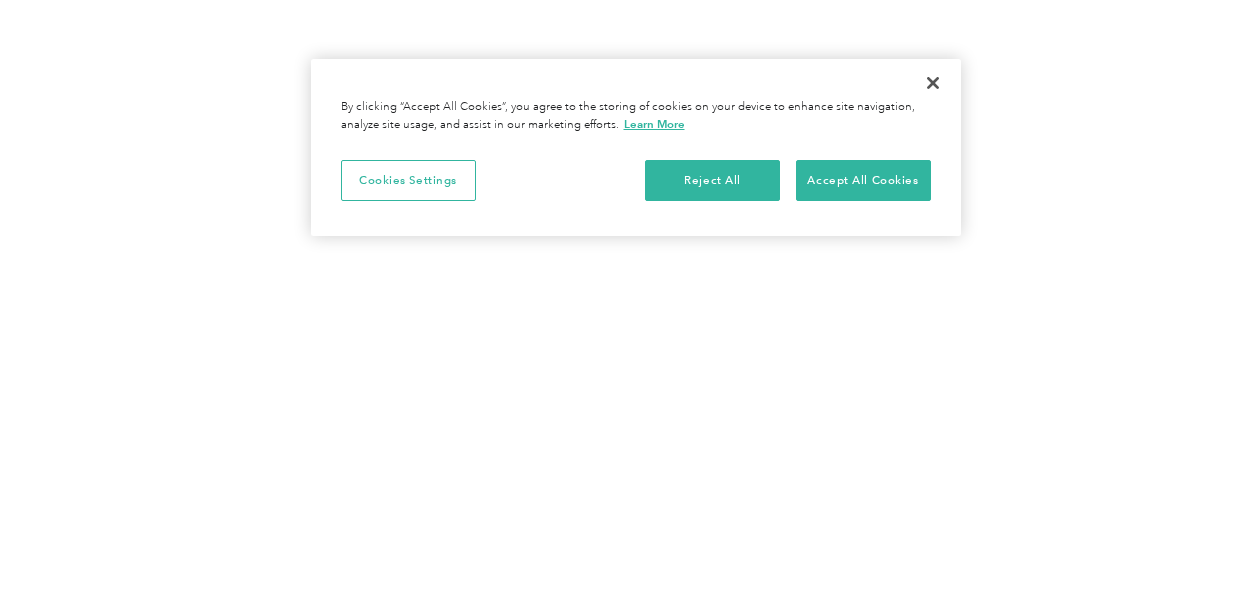 scroll, scrollTop: 0, scrollLeft: 0, axis: both 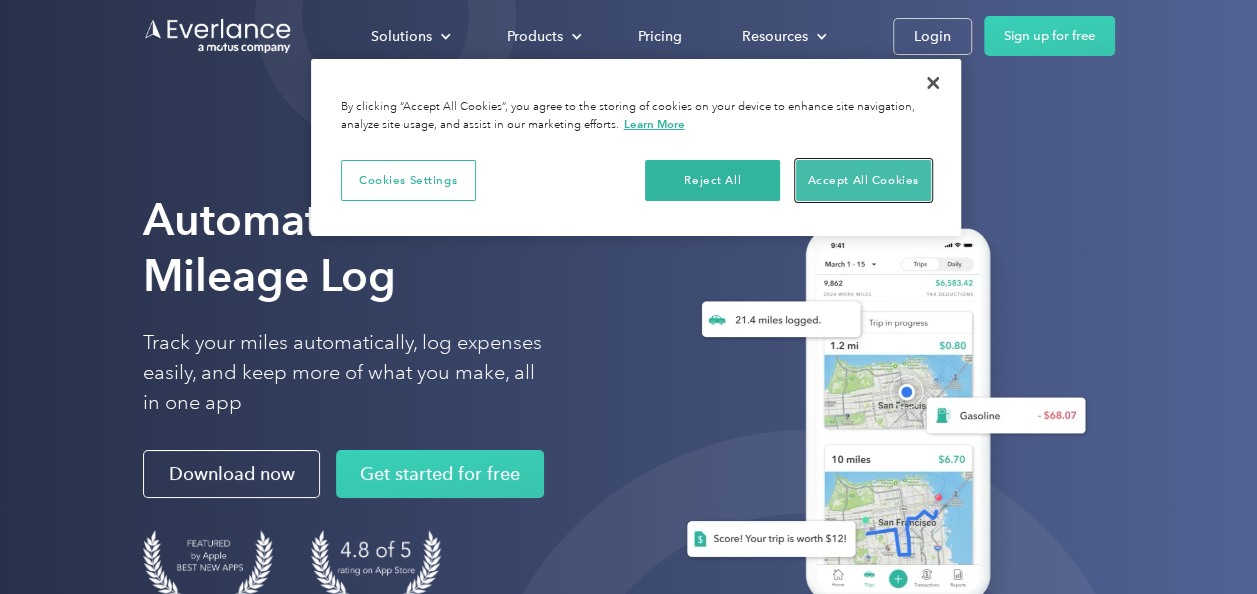 click on "Accept All Cookies" at bounding box center (863, 181) 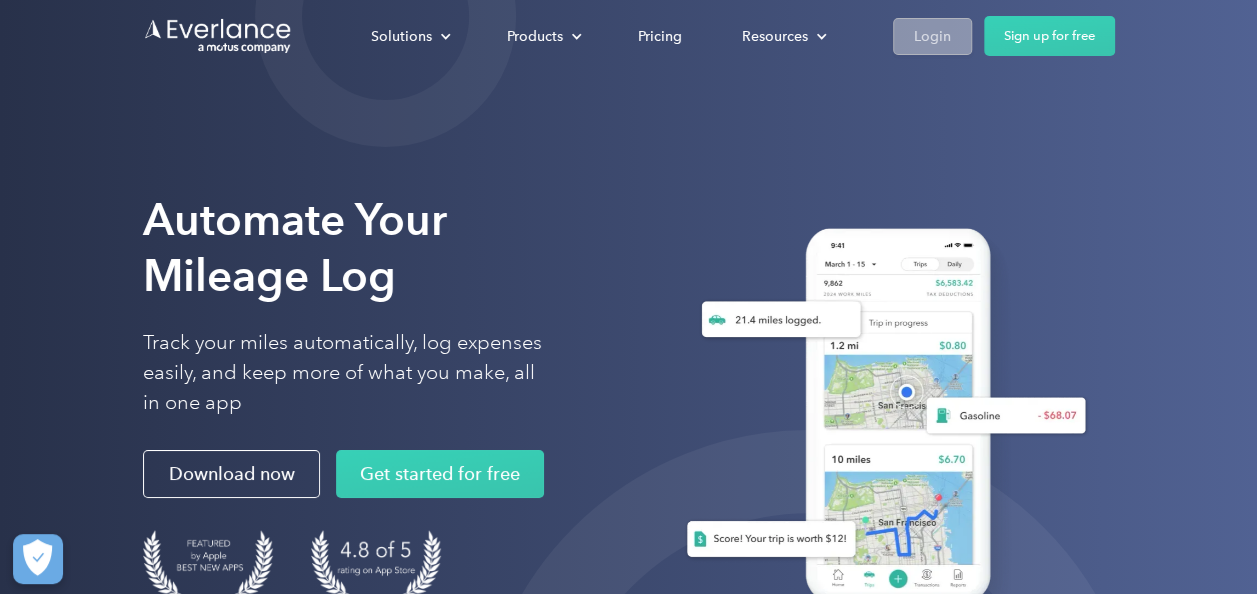 click on "Login" at bounding box center (932, 36) 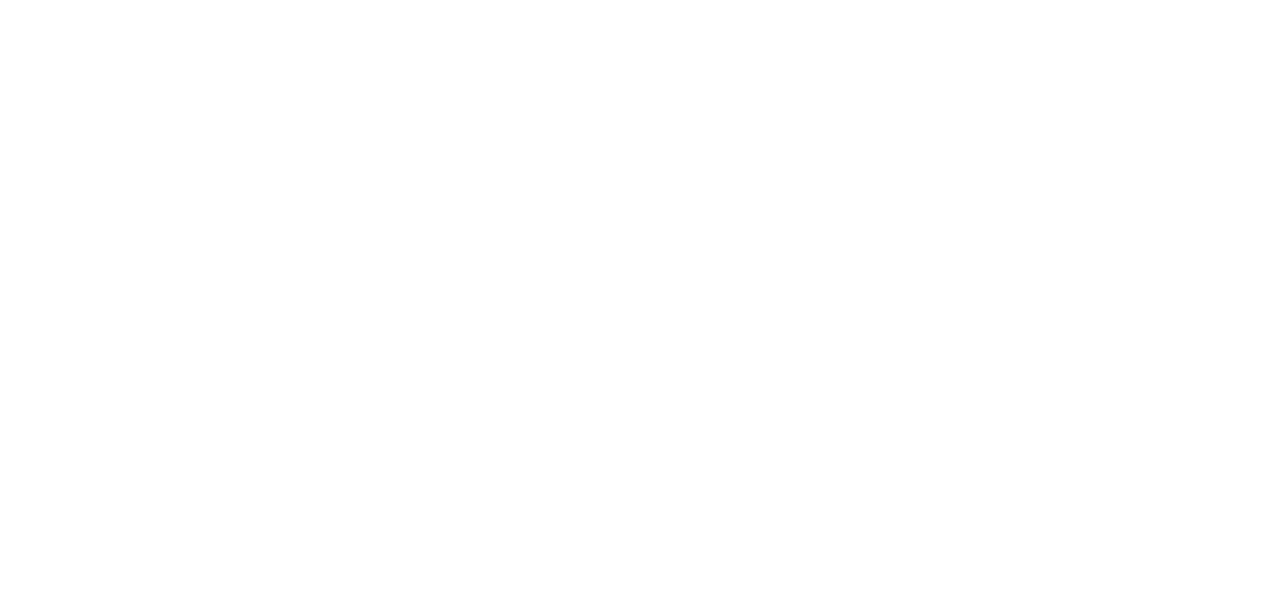 scroll, scrollTop: 0, scrollLeft: 0, axis: both 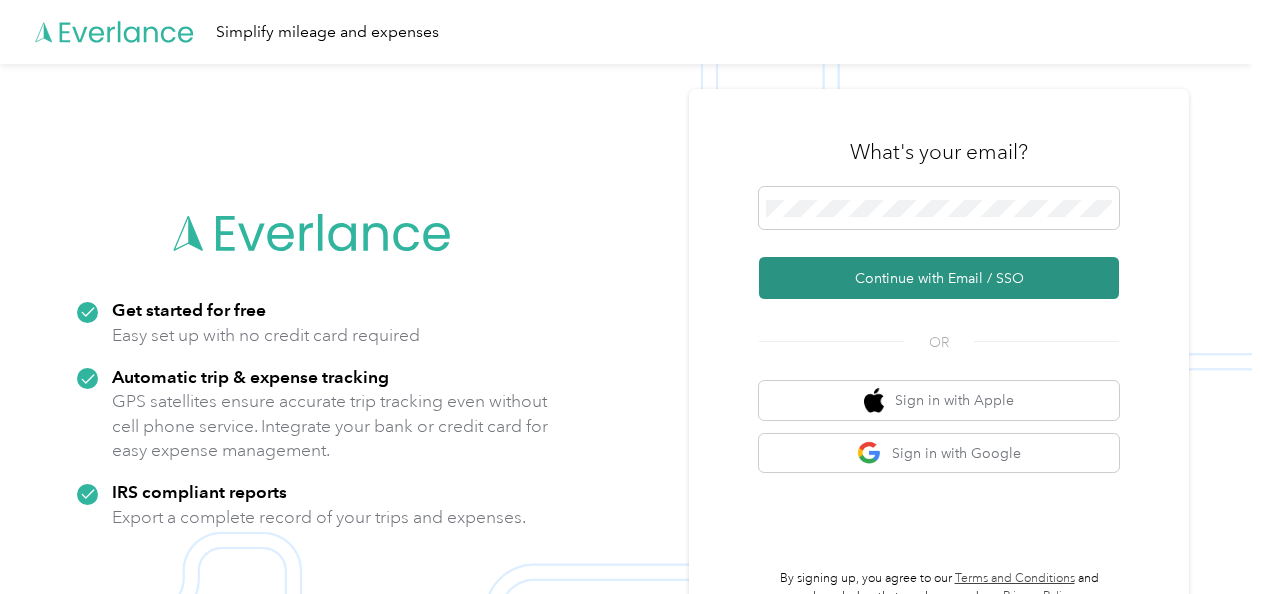 click on "Continue with Email / SSO" at bounding box center (939, 278) 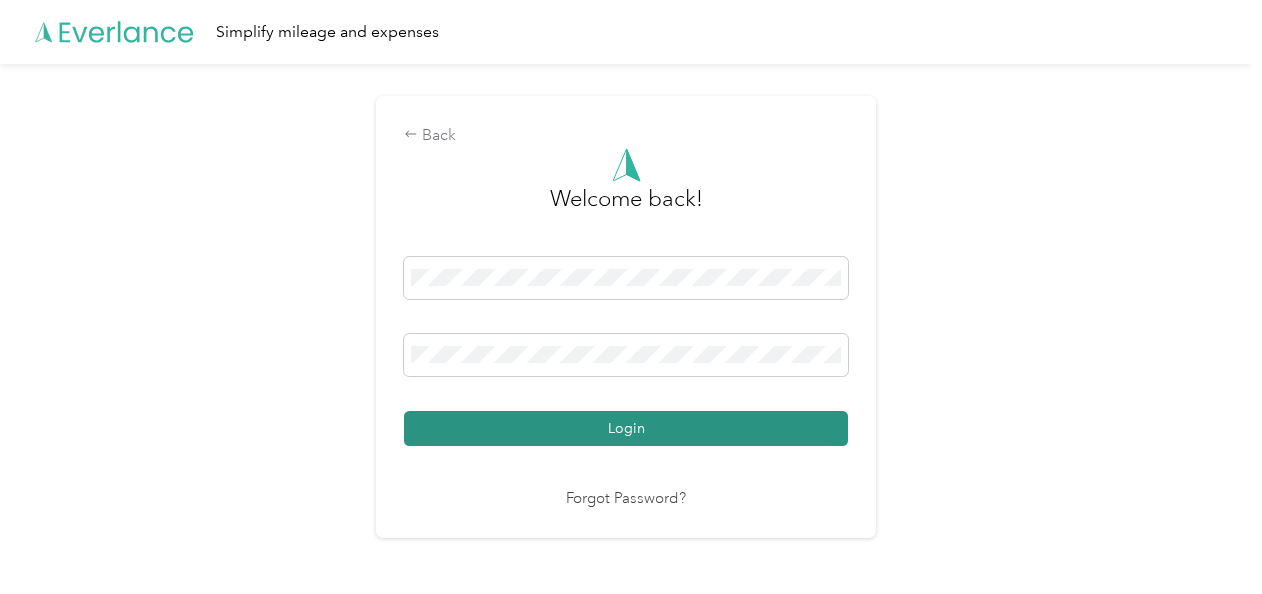 click on "Login" at bounding box center (626, 428) 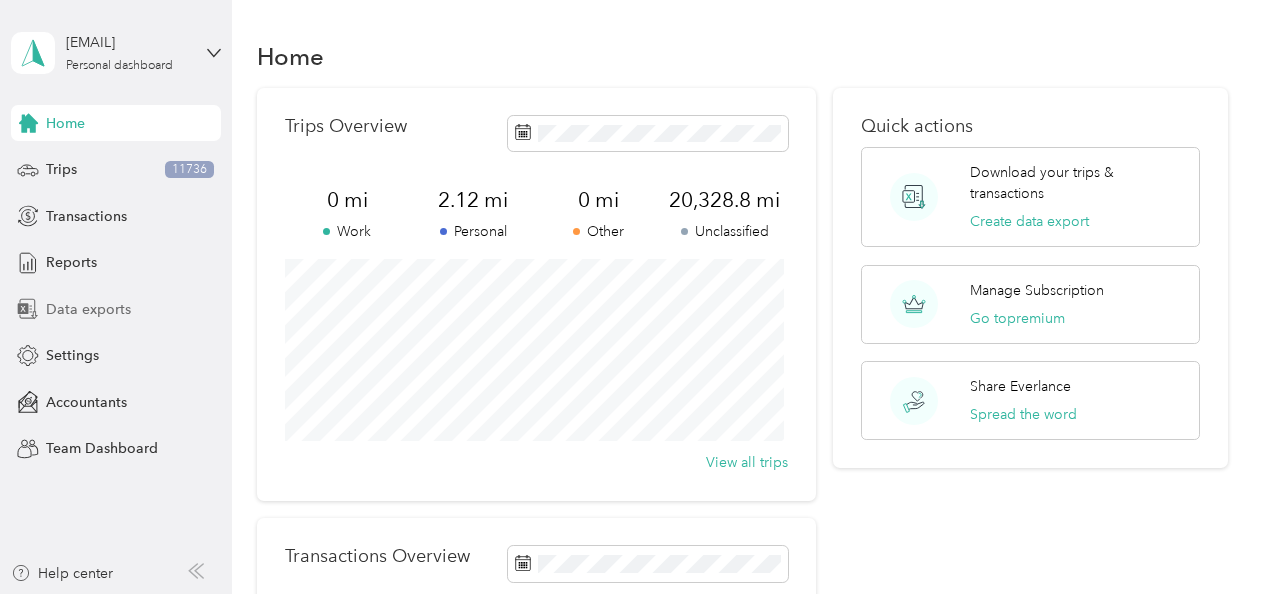 click on "Data exports" at bounding box center (88, 309) 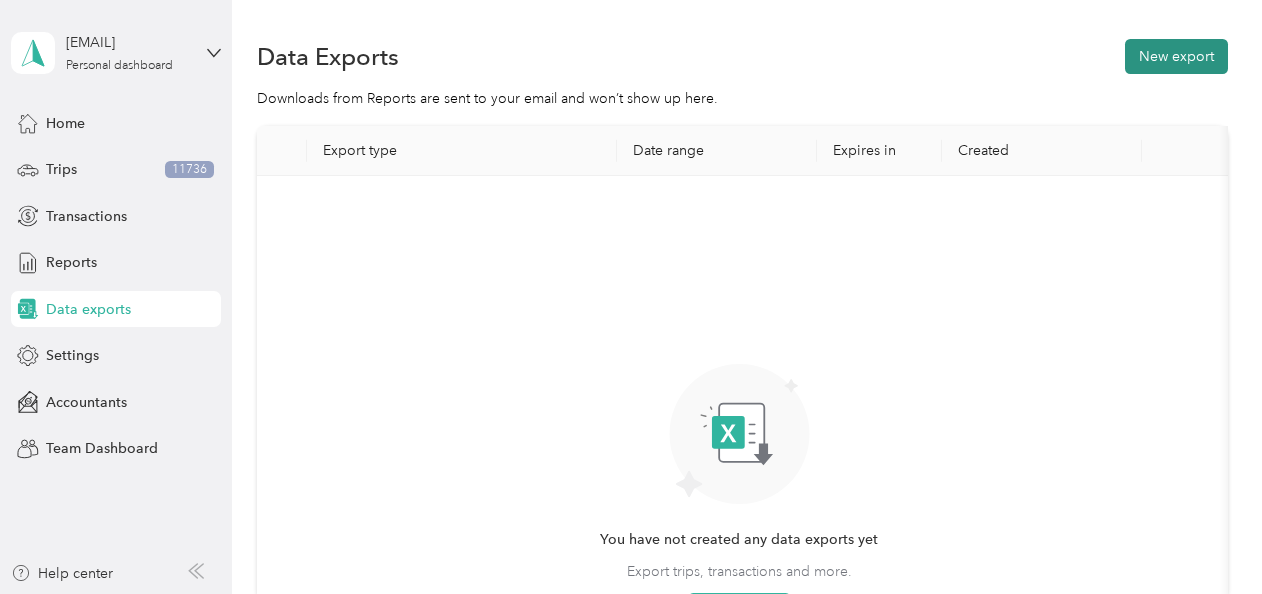 click on "New export" at bounding box center [1176, 56] 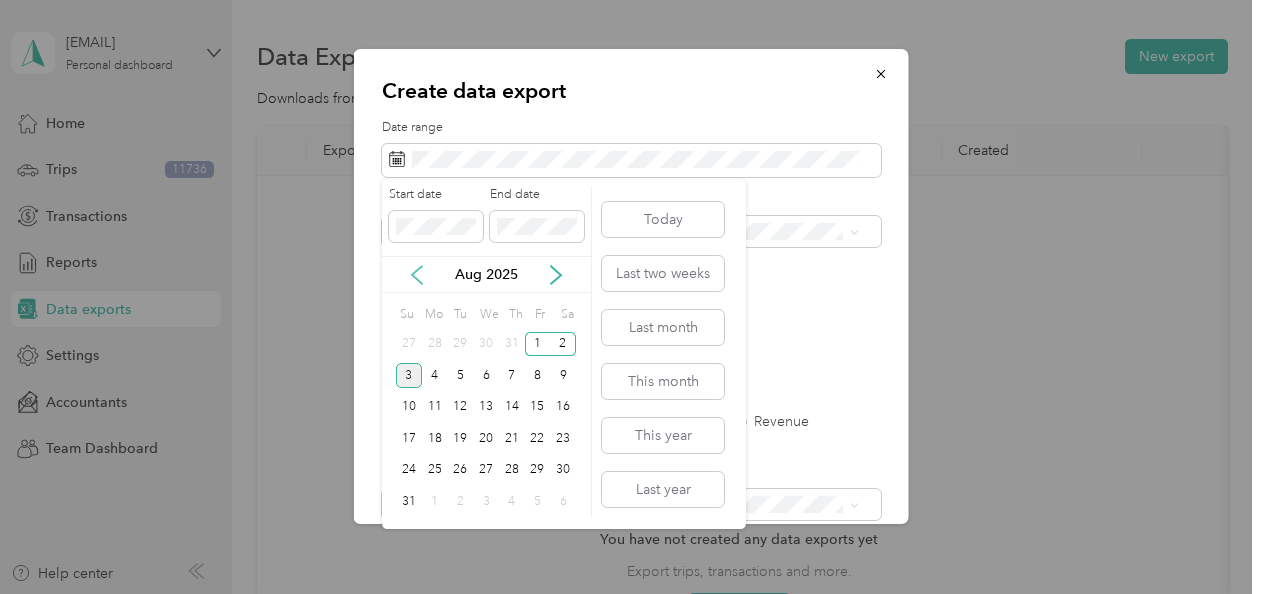 click 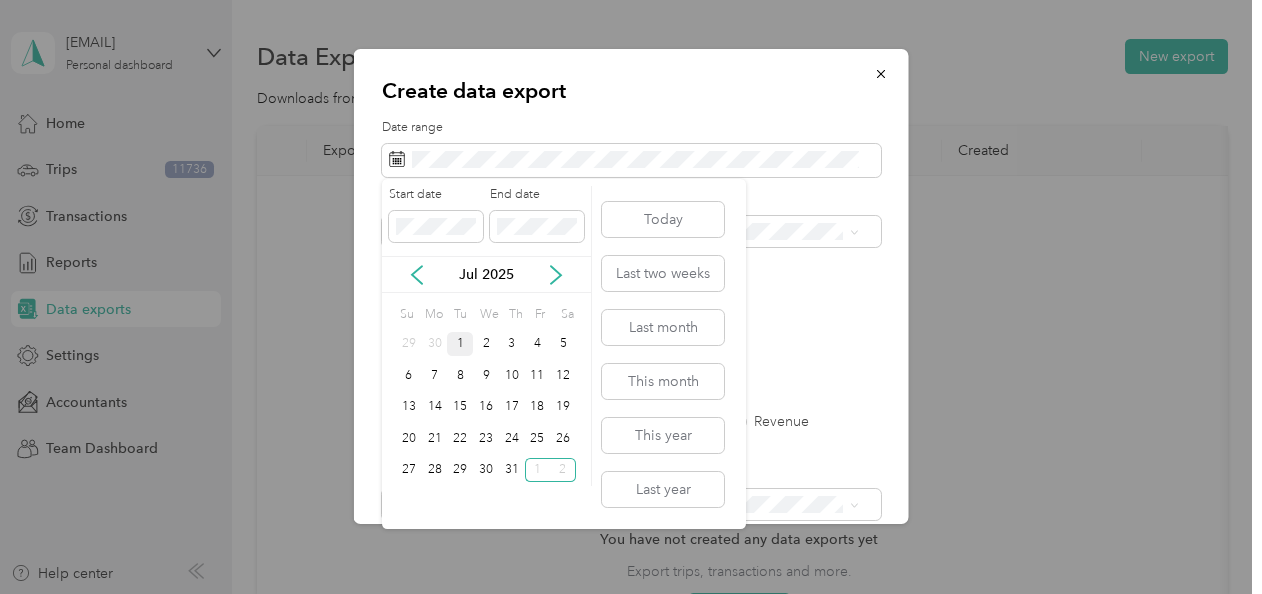 click on "1" at bounding box center [460, 344] 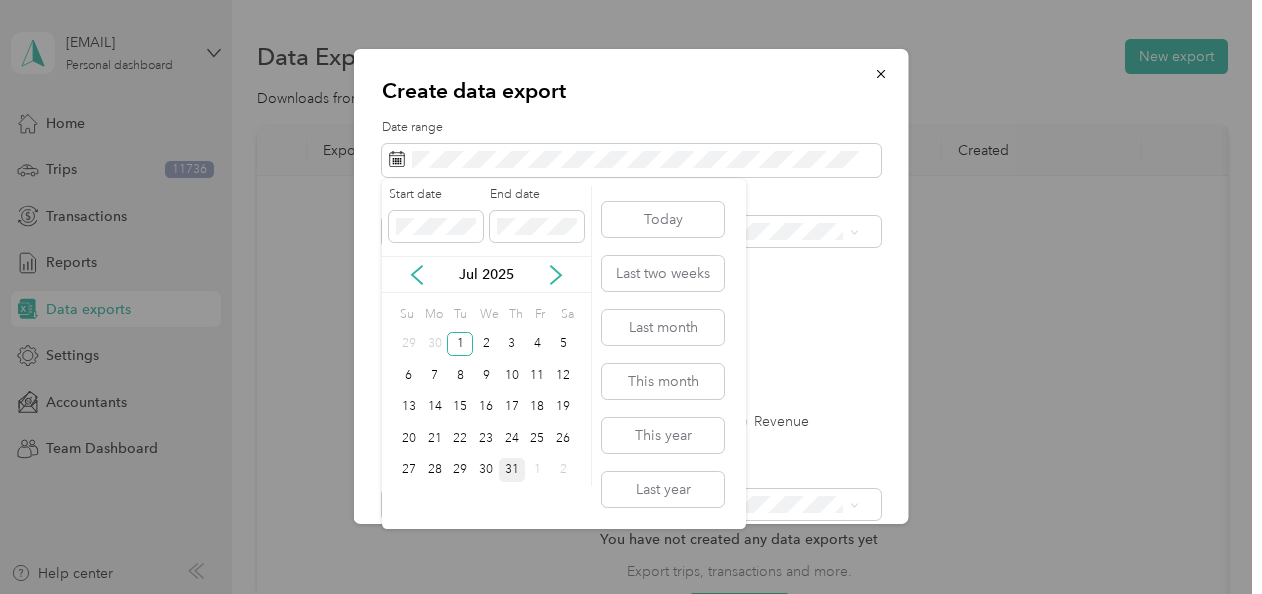 click on "31" at bounding box center (512, 470) 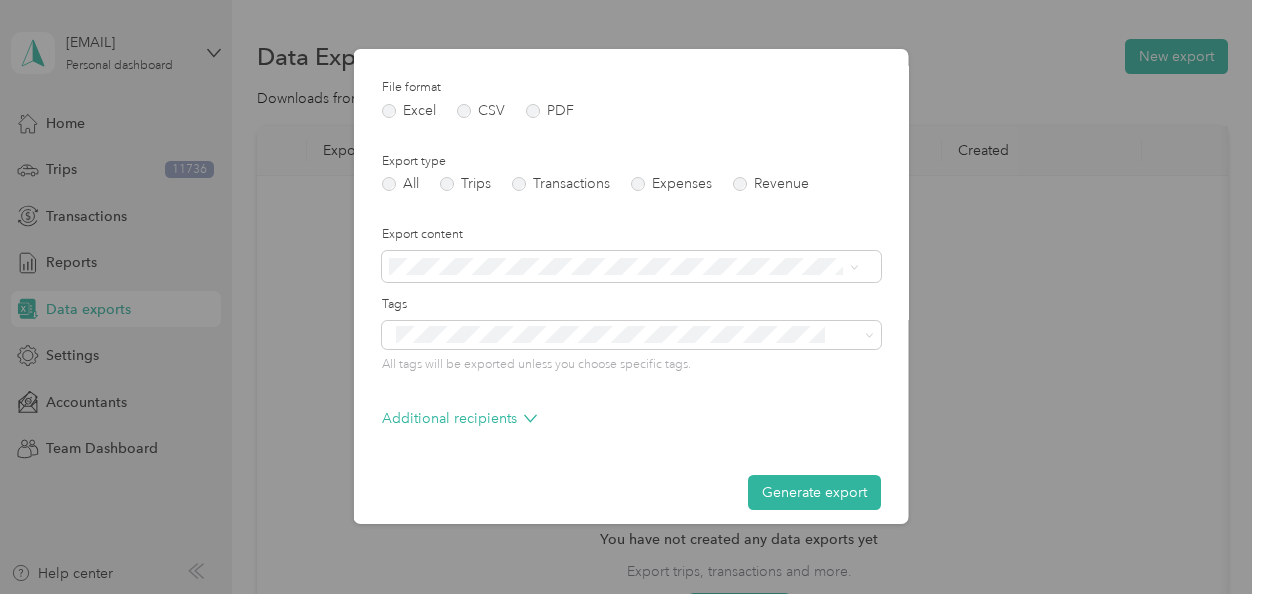scroll, scrollTop: 252, scrollLeft: 0, axis: vertical 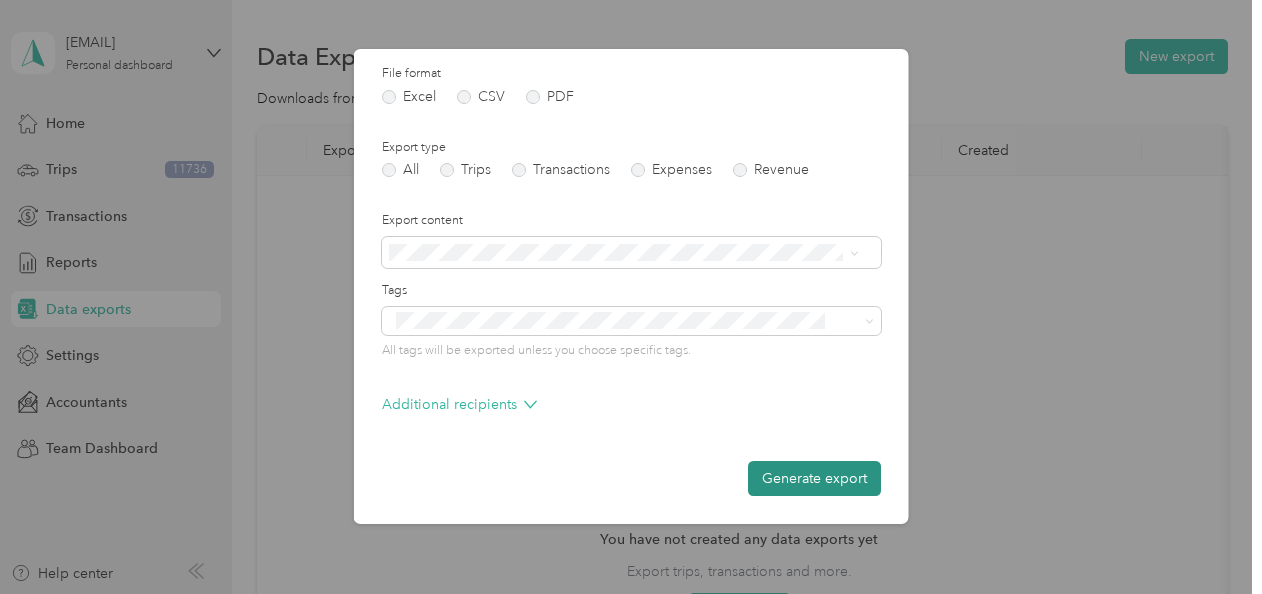 click on "Generate export" at bounding box center [814, 478] 